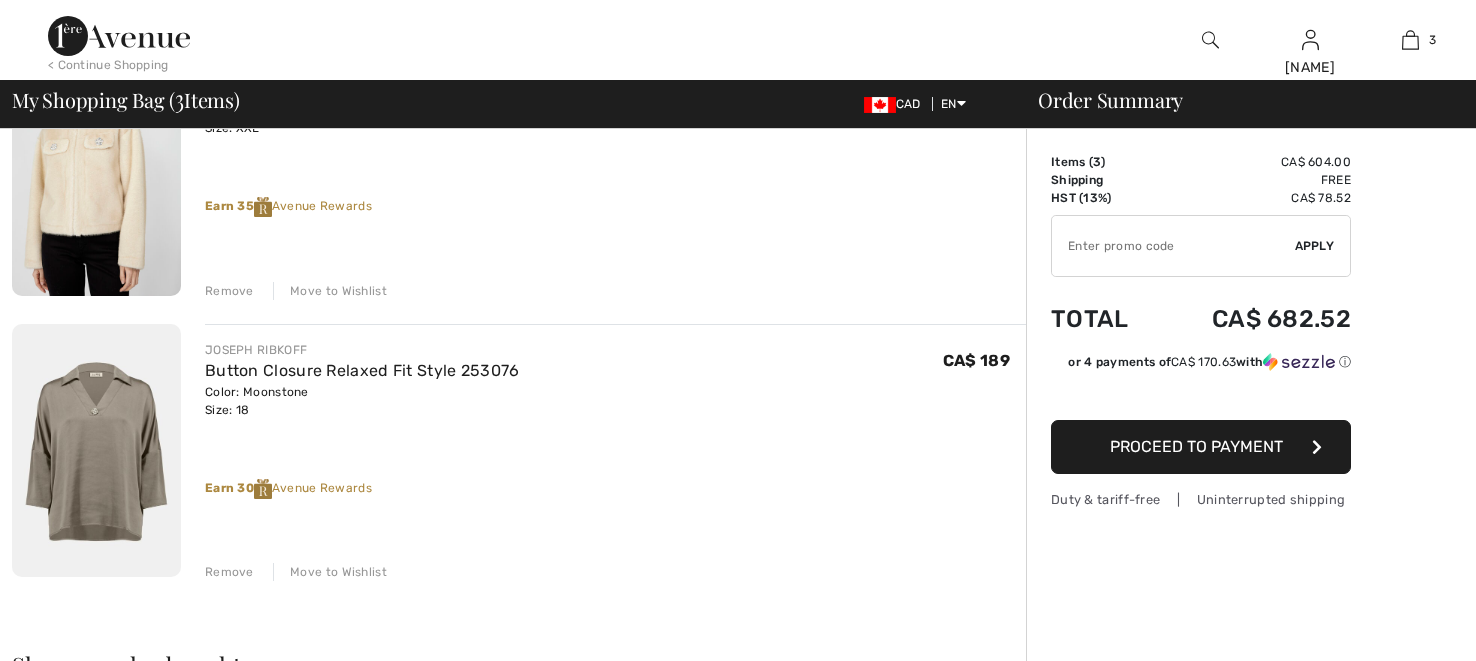 scroll, scrollTop: 532, scrollLeft: 0, axis: vertical 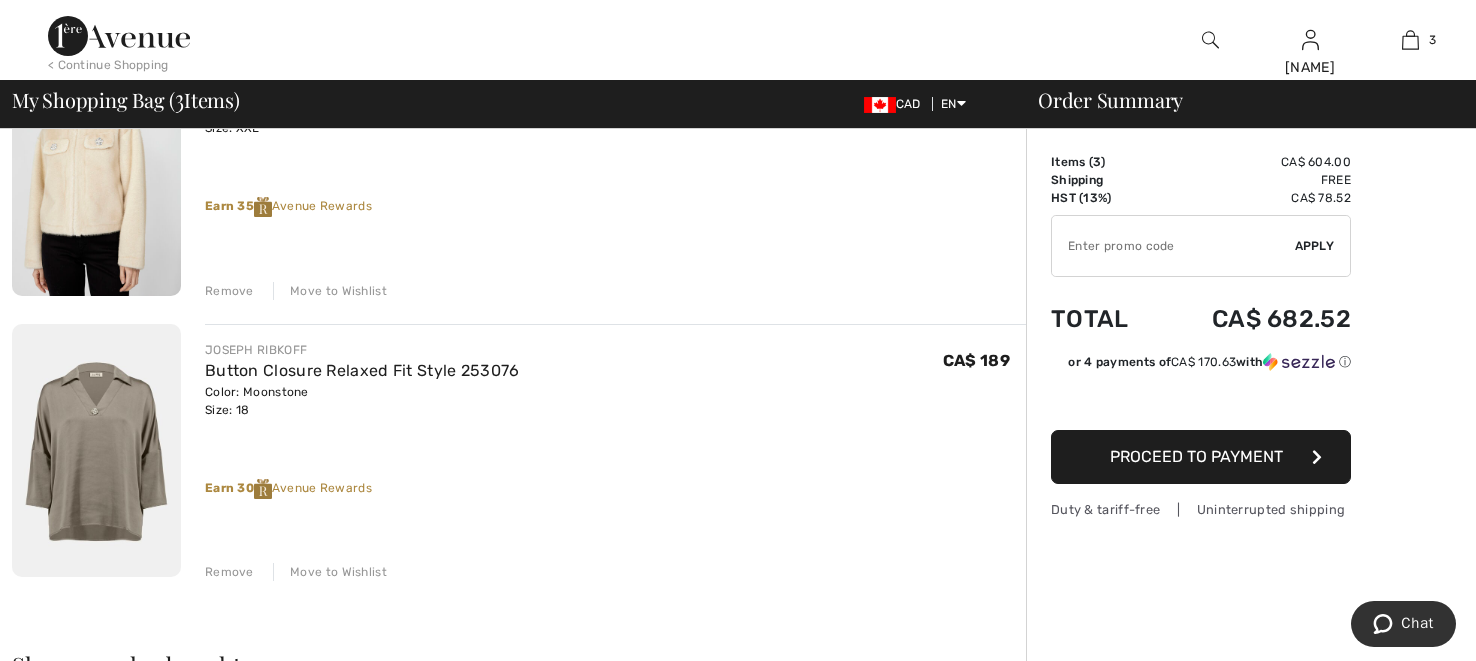 click on "Move to Wishlist" at bounding box center [330, 572] 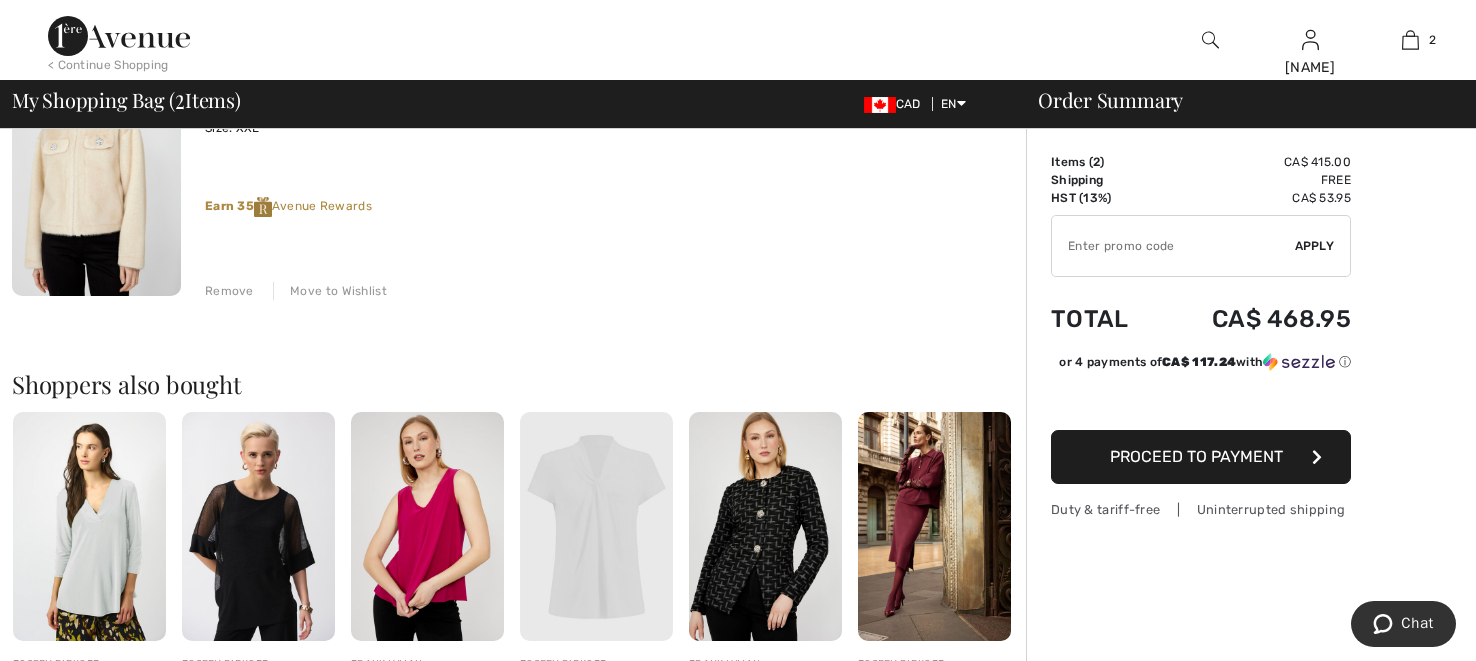 click on "Move to Wishlist" at bounding box center (330, 291) 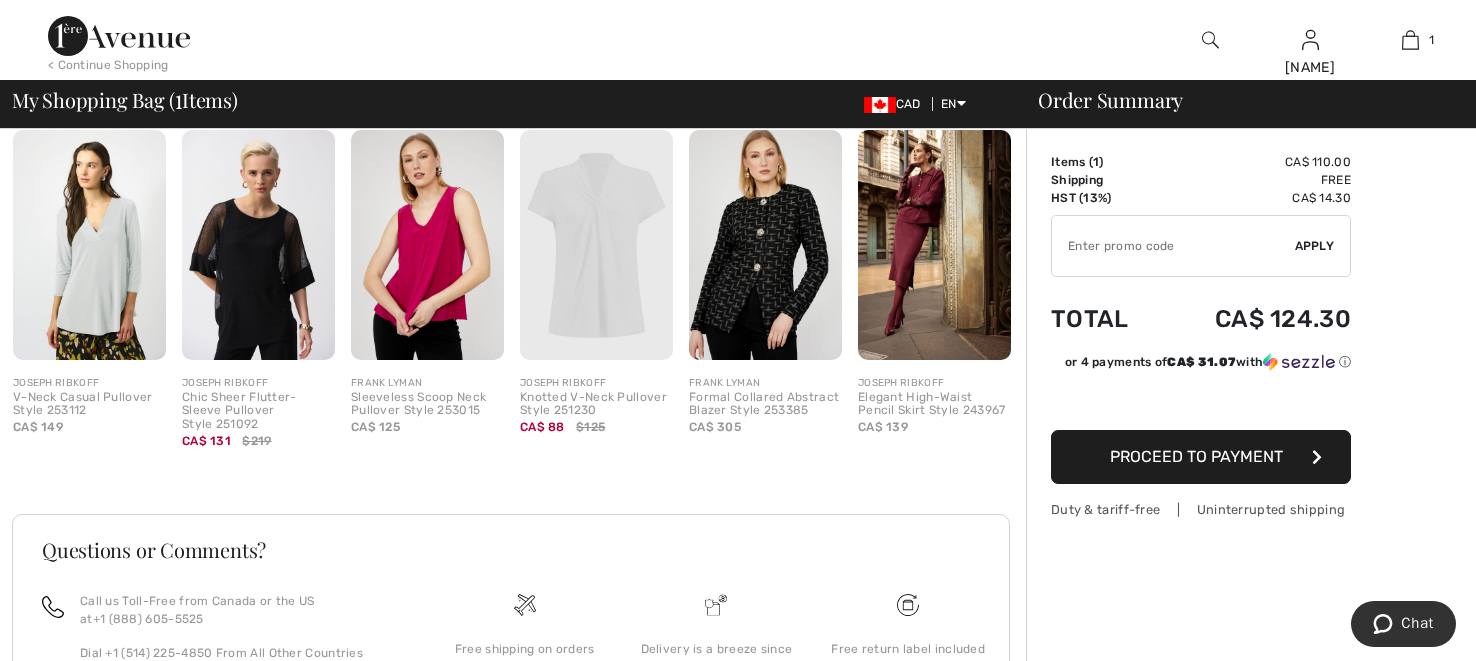 scroll, scrollTop: 508, scrollLeft: 0, axis: vertical 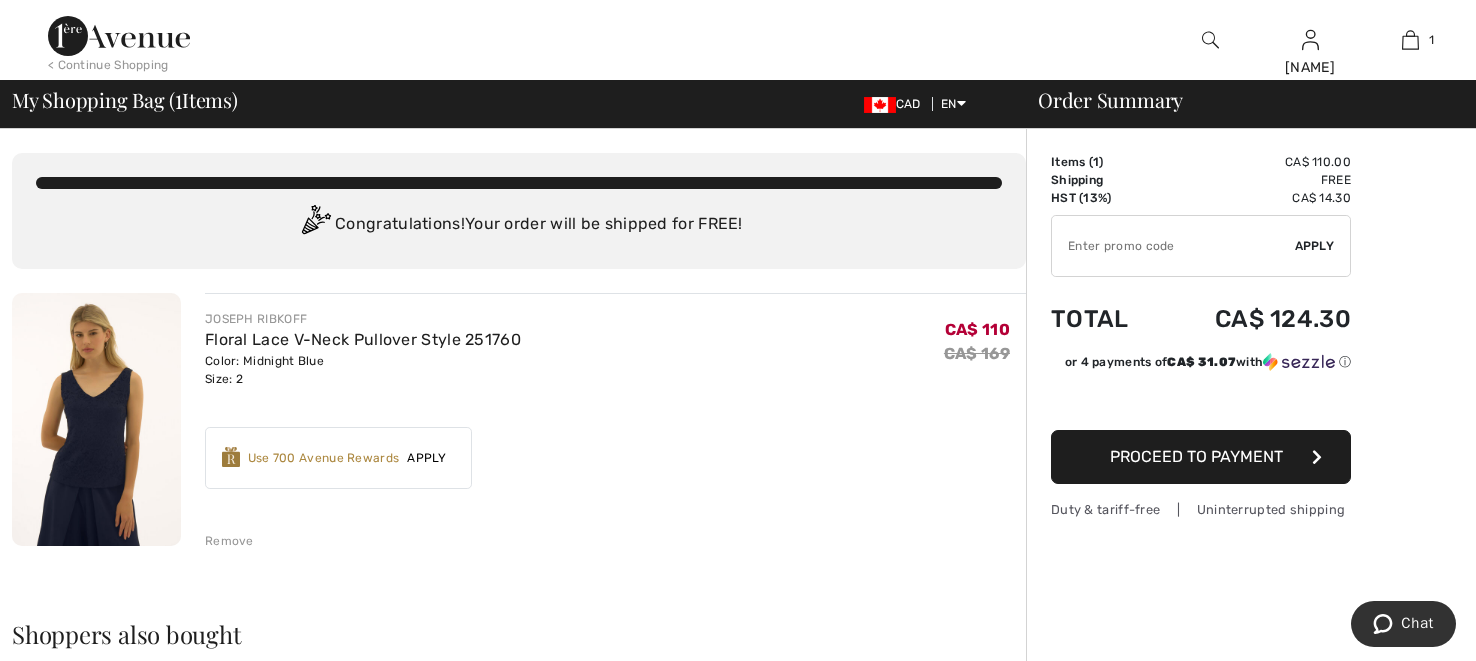 click on "JOSEPH RIBKOFF
Floral Lace V-Neck Pullover Style 251760
Color: Midnight Blue
Size: 2
Final Sale
CA$ 110
CA$ 169
CA$ 110
CA$ 169
Remove
Earn 20   Avenue Rewards
✔
Use 700 Avenue Rewards
Apply
Remove" at bounding box center [615, 421] 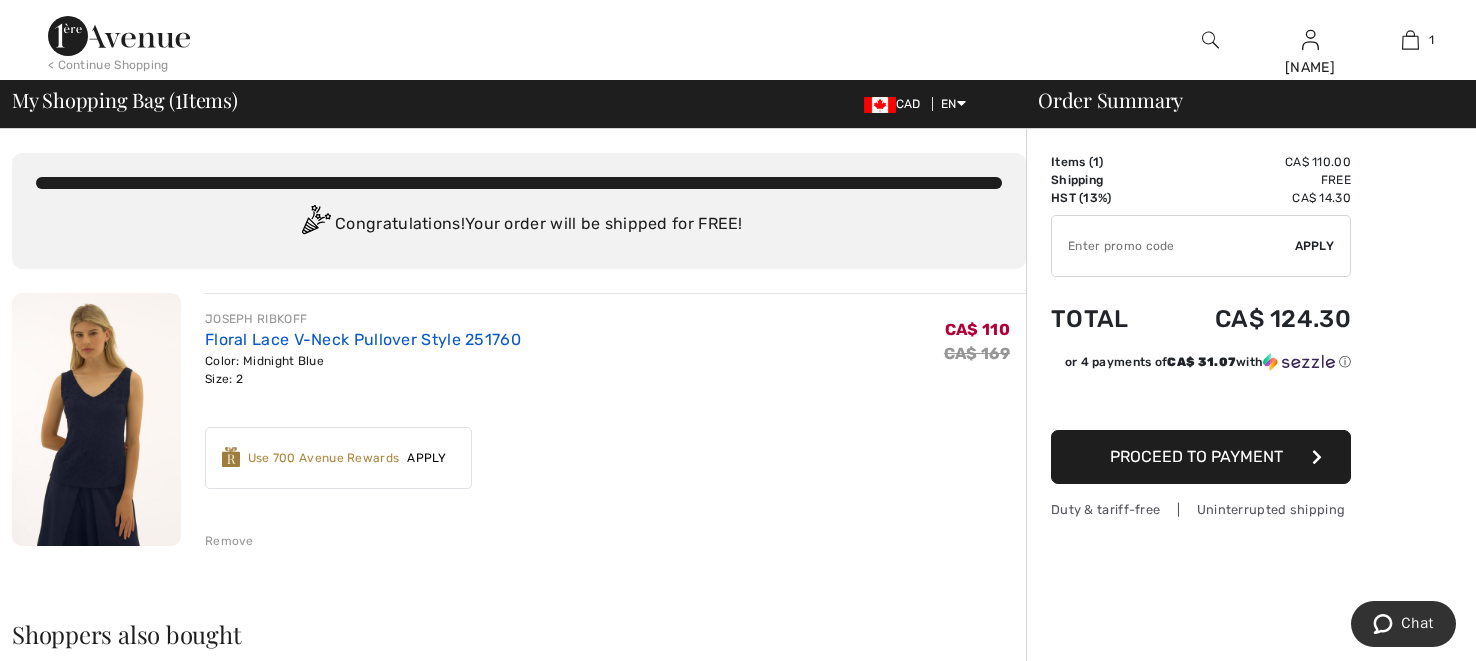 click on "Floral Lace V-Neck Pullover Style 251760" at bounding box center (363, 339) 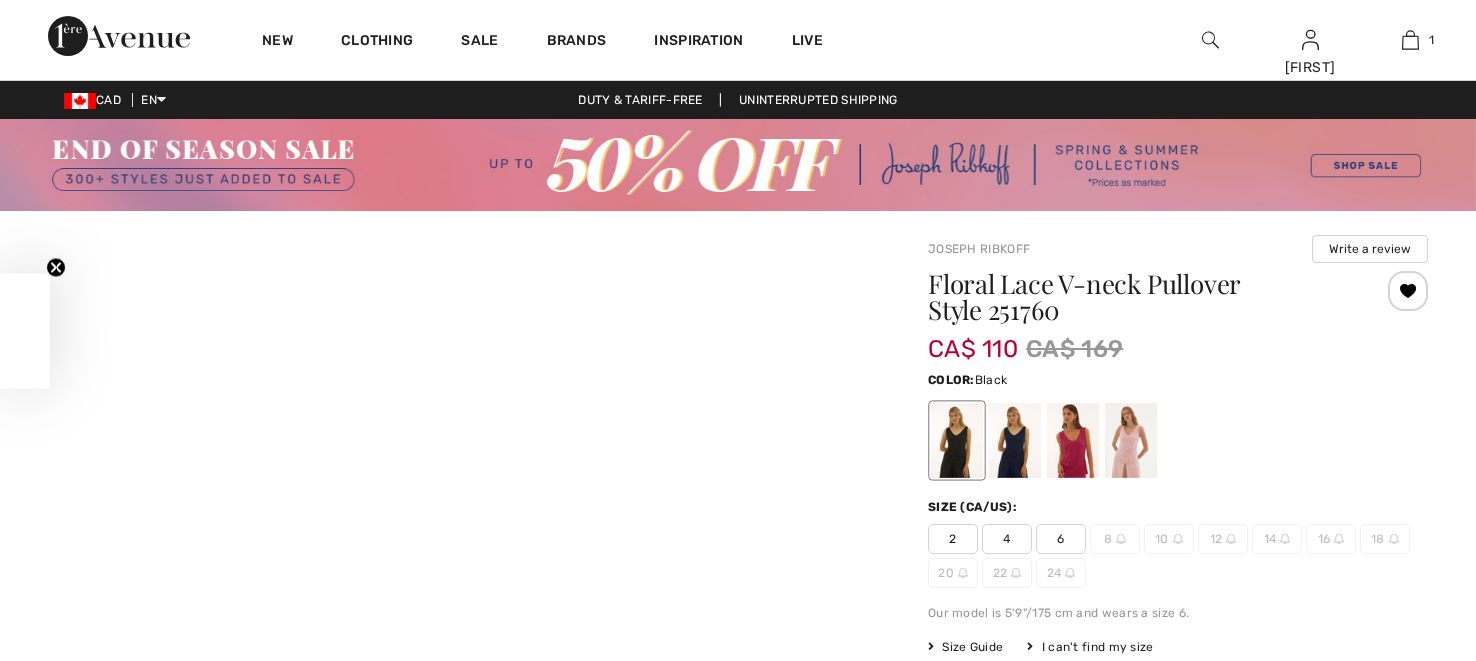 scroll, scrollTop: 0, scrollLeft: 0, axis: both 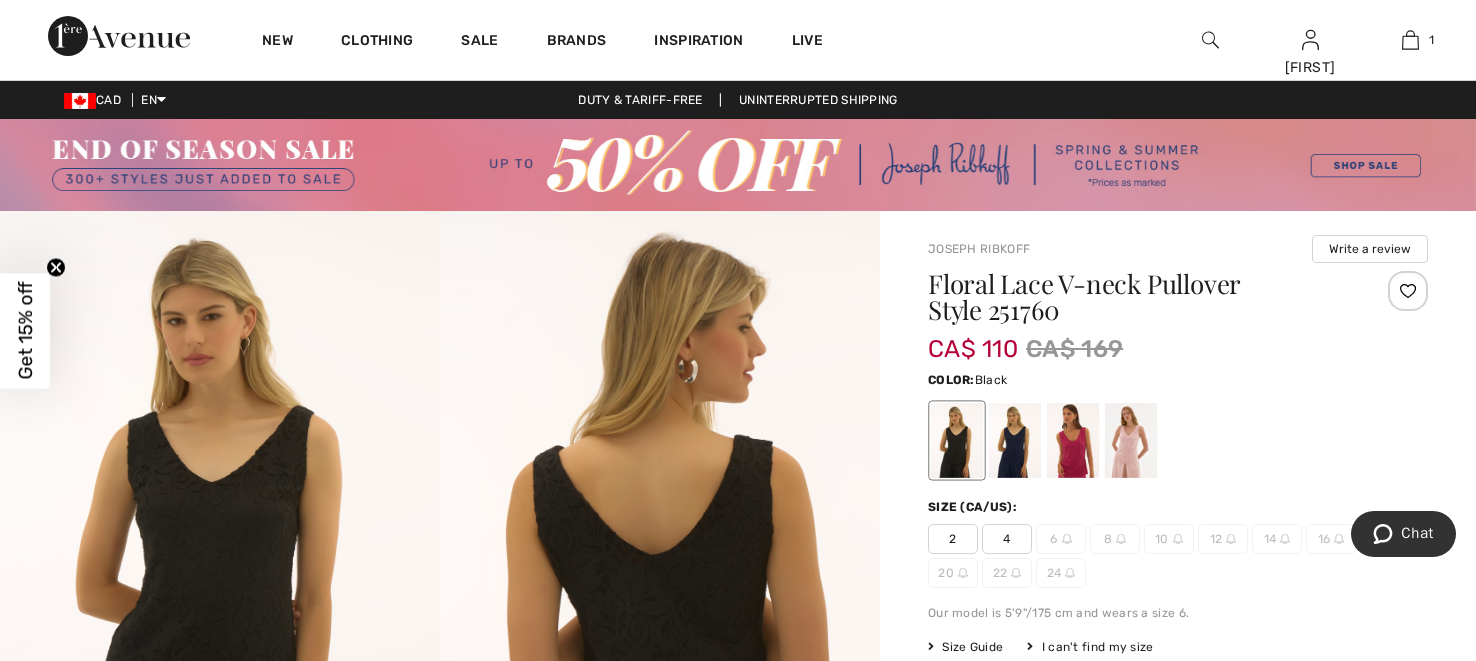 click on "2" at bounding box center (953, 539) 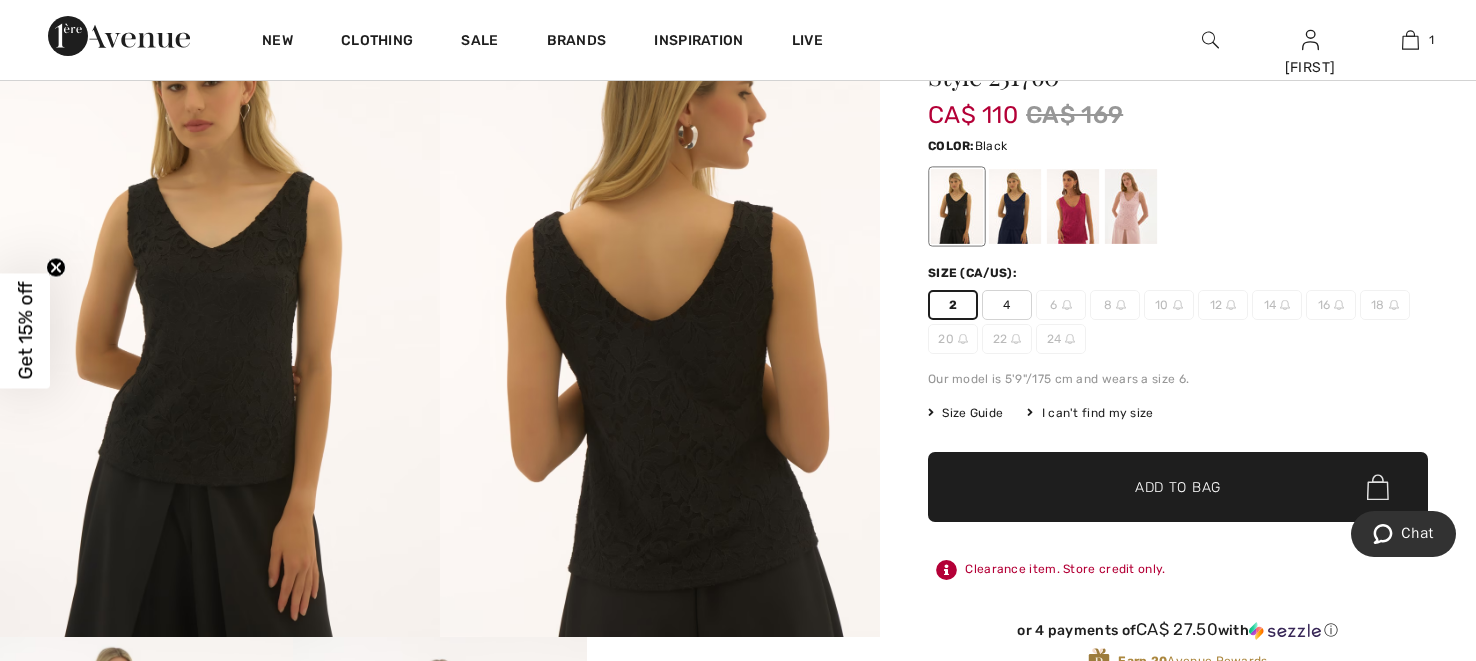 scroll, scrollTop: 243, scrollLeft: 0, axis: vertical 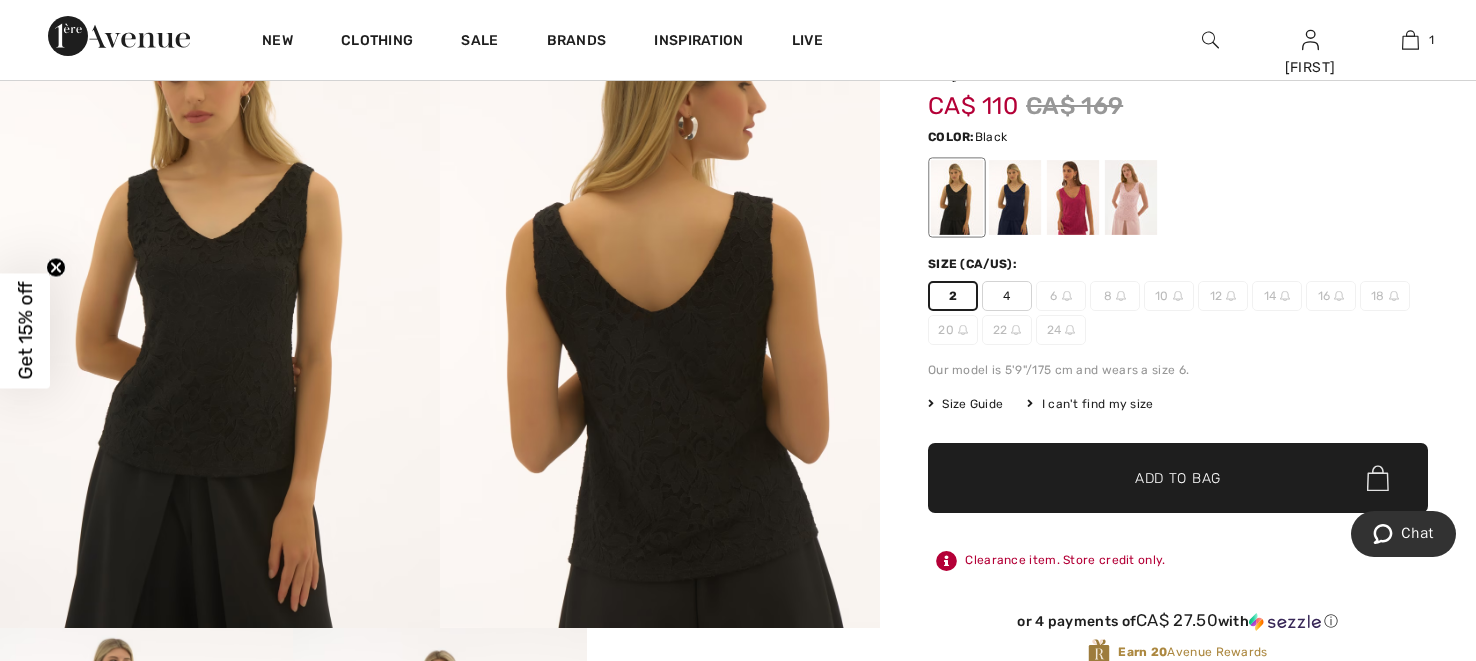 click on "✔ Added to Bag
Add to Bag" at bounding box center (1178, 478) 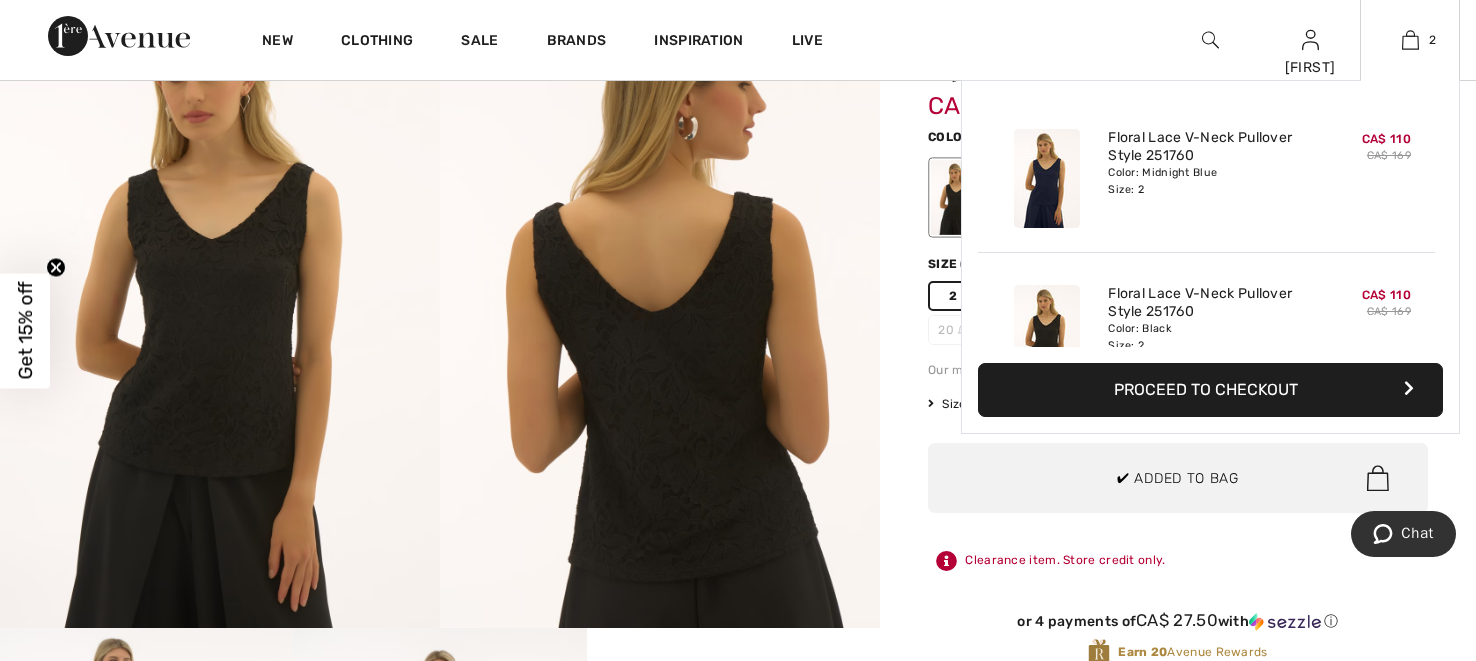 scroll, scrollTop: 61, scrollLeft: 0, axis: vertical 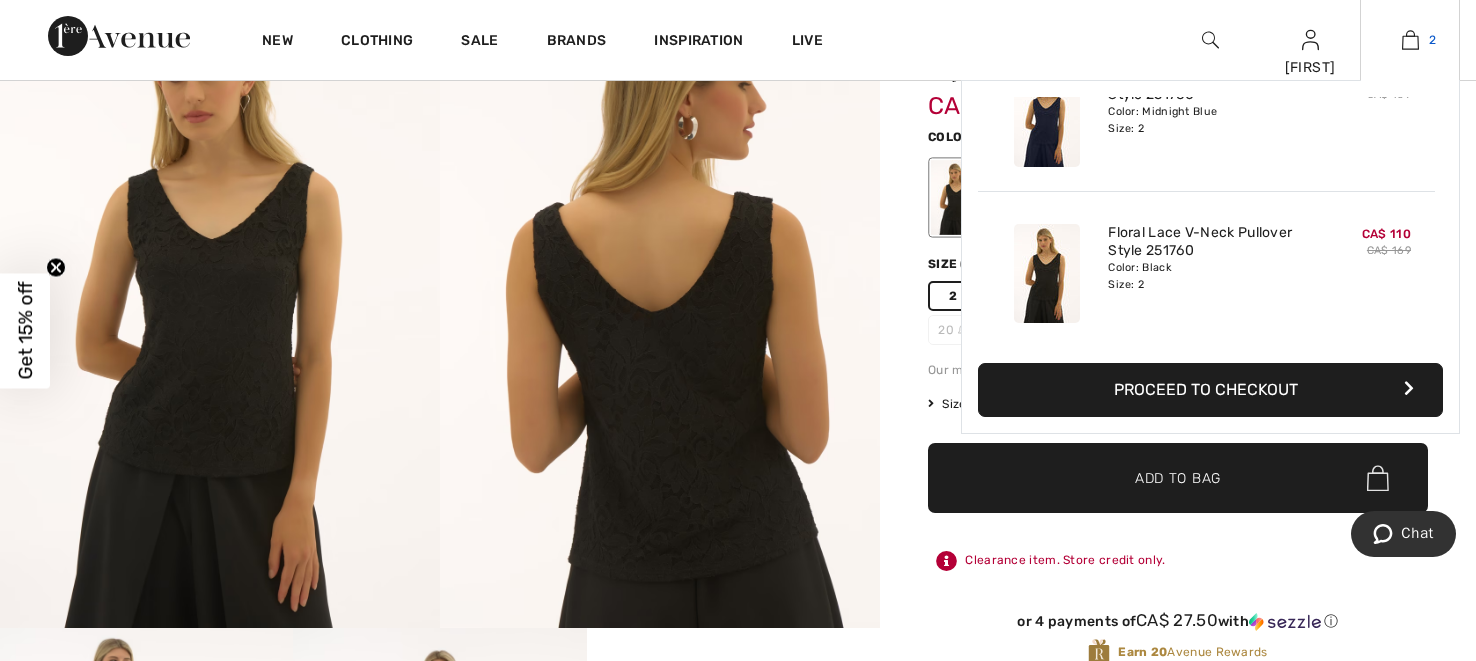 click at bounding box center (1410, 40) 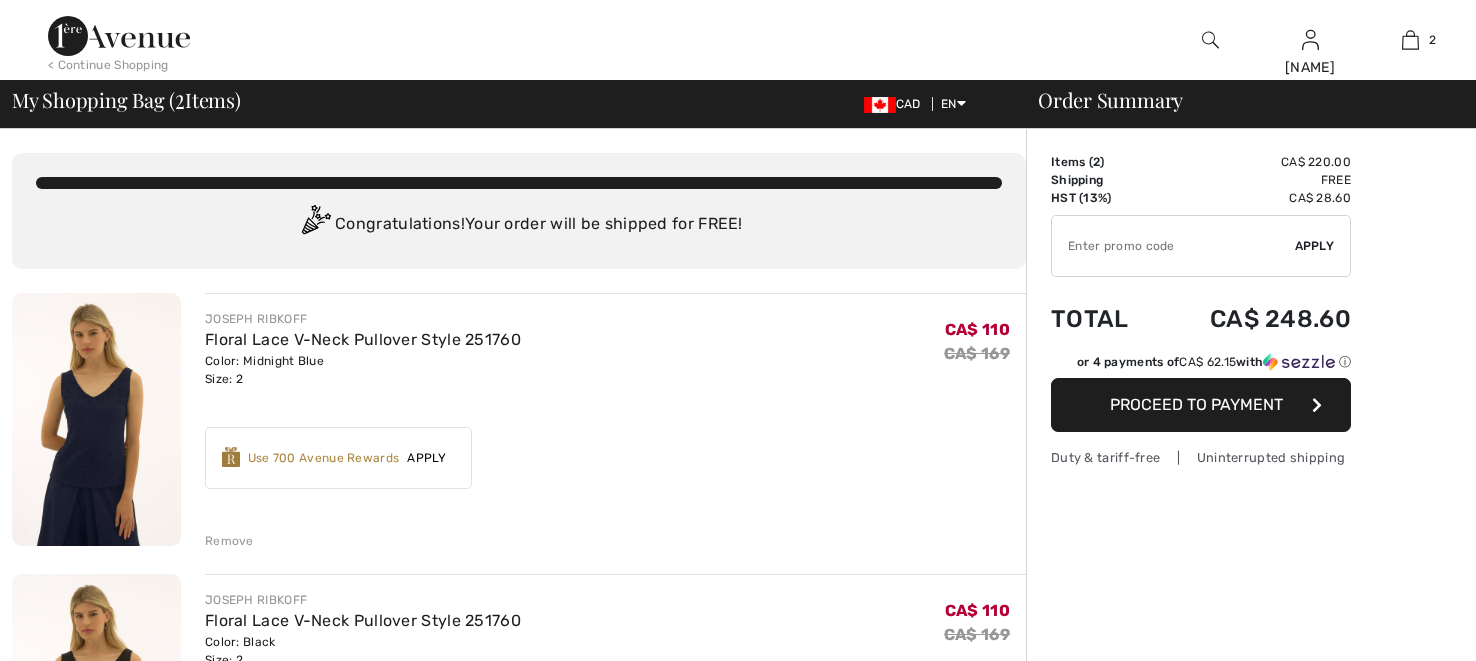 scroll, scrollTop: 0, scrollLeft: 0, axis: both 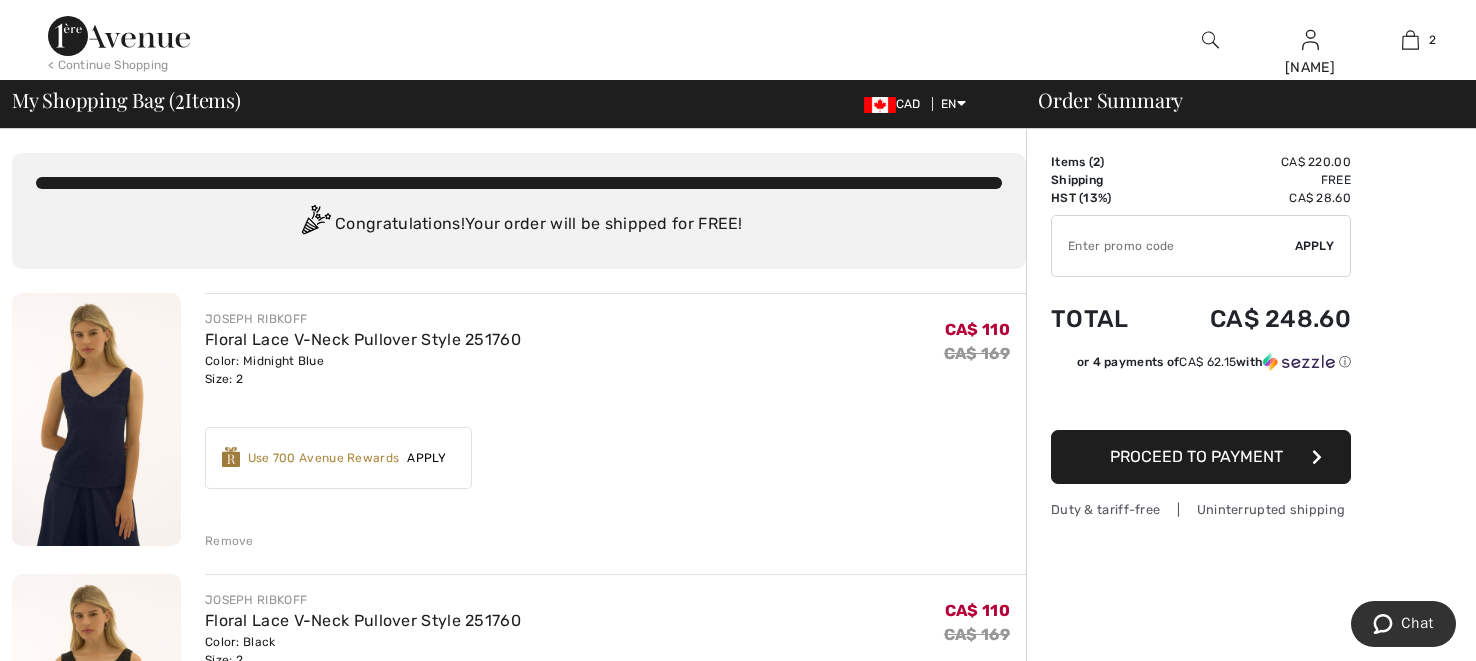 click on "Remove" at bounding box center [229, 541] 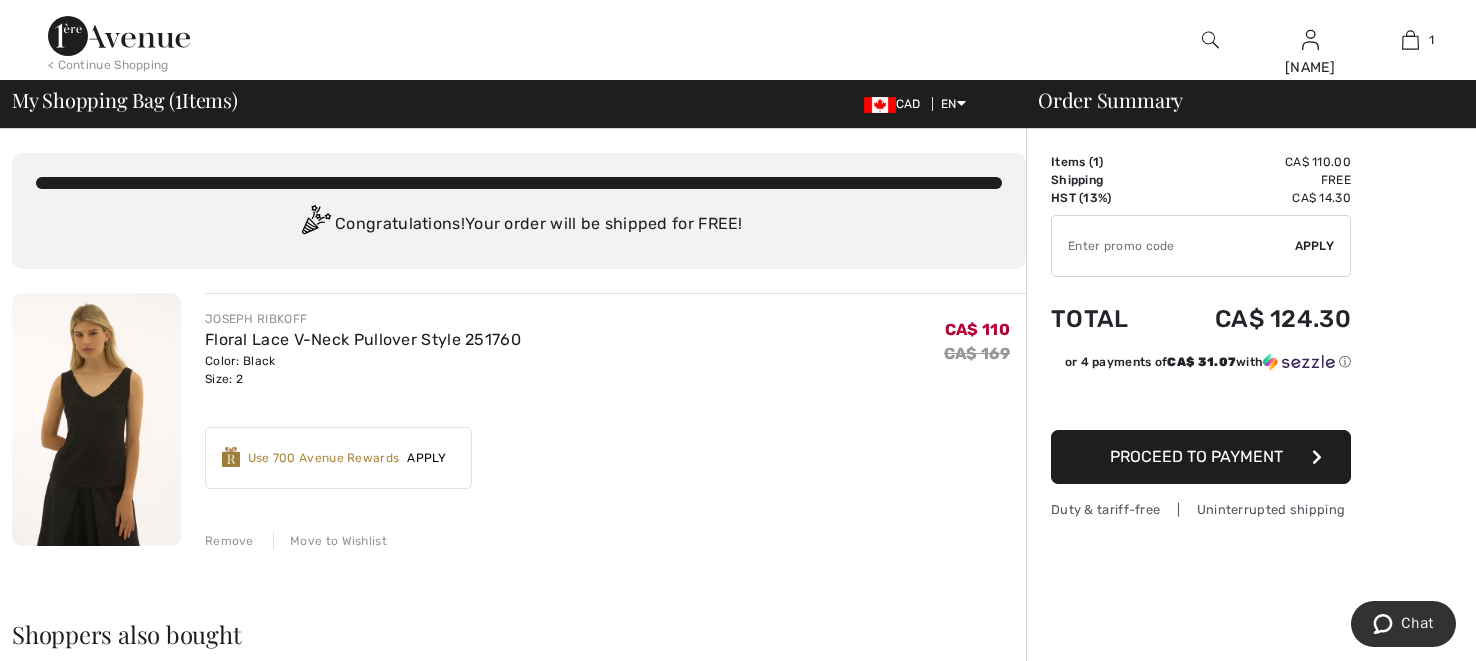 click on "Proceed to Payment" at bounding box center (1196, 456) 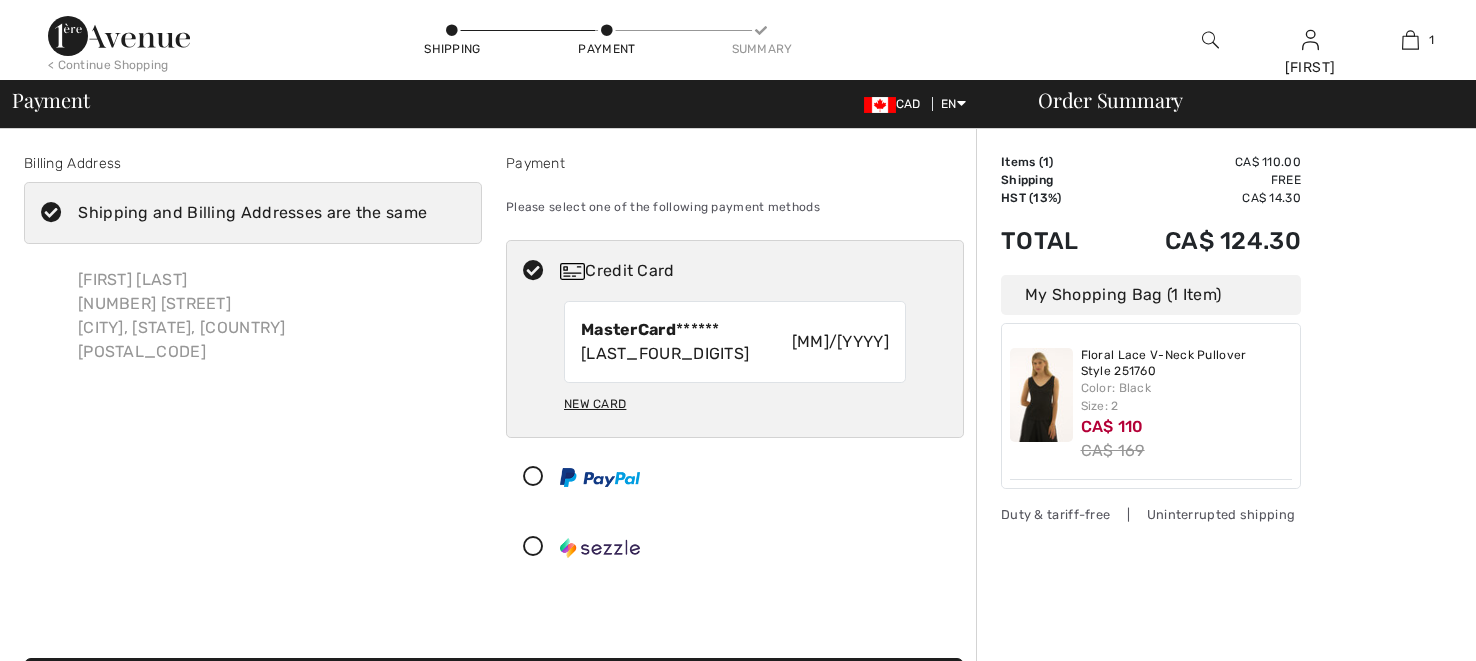scroll, scrollTop: 0, scrollLeft: 0, axis: both 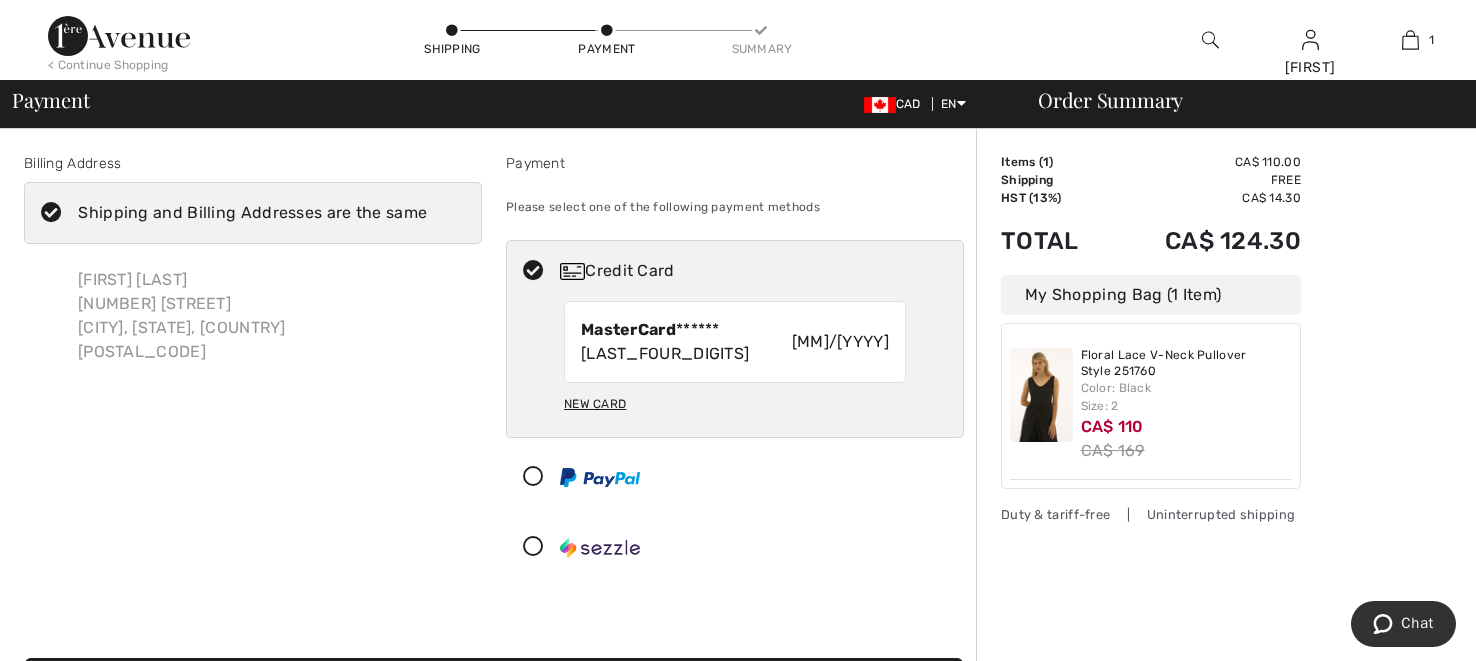 click on "New Card" at bounding box center [595, 404] 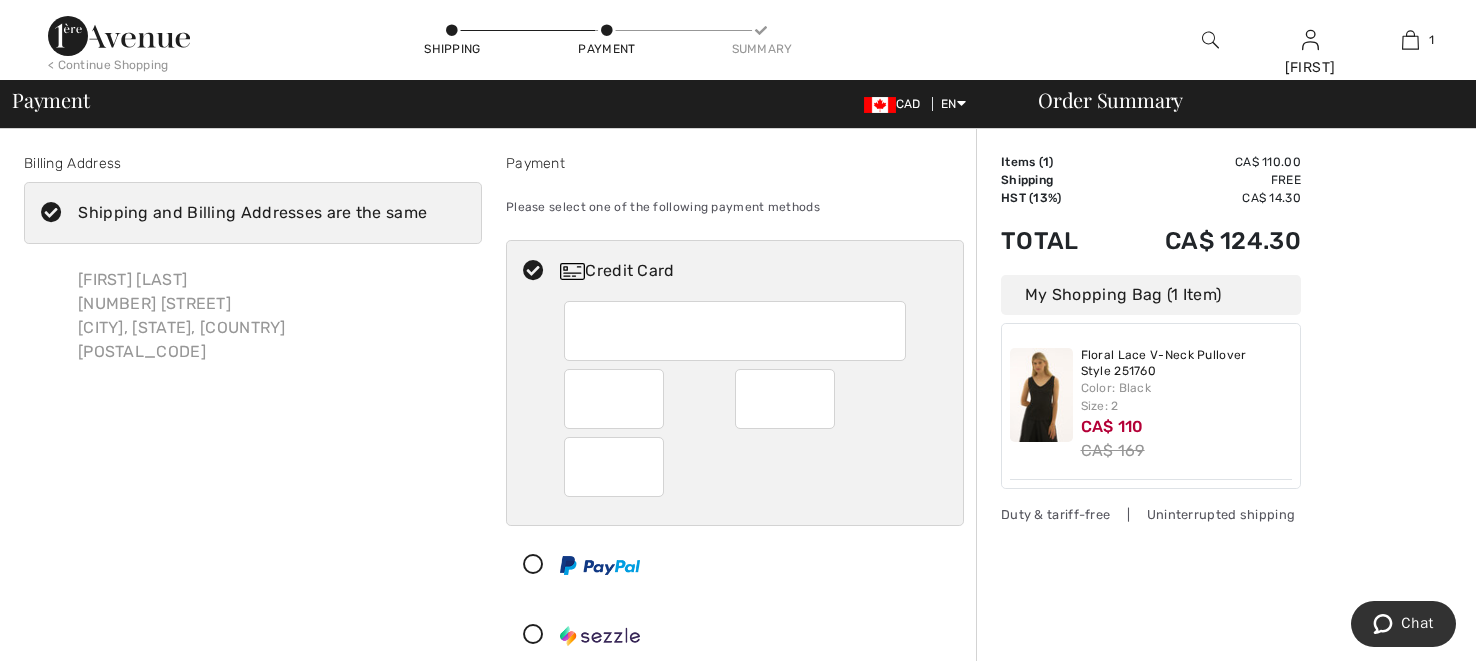 click at bounding box center (735, 467) 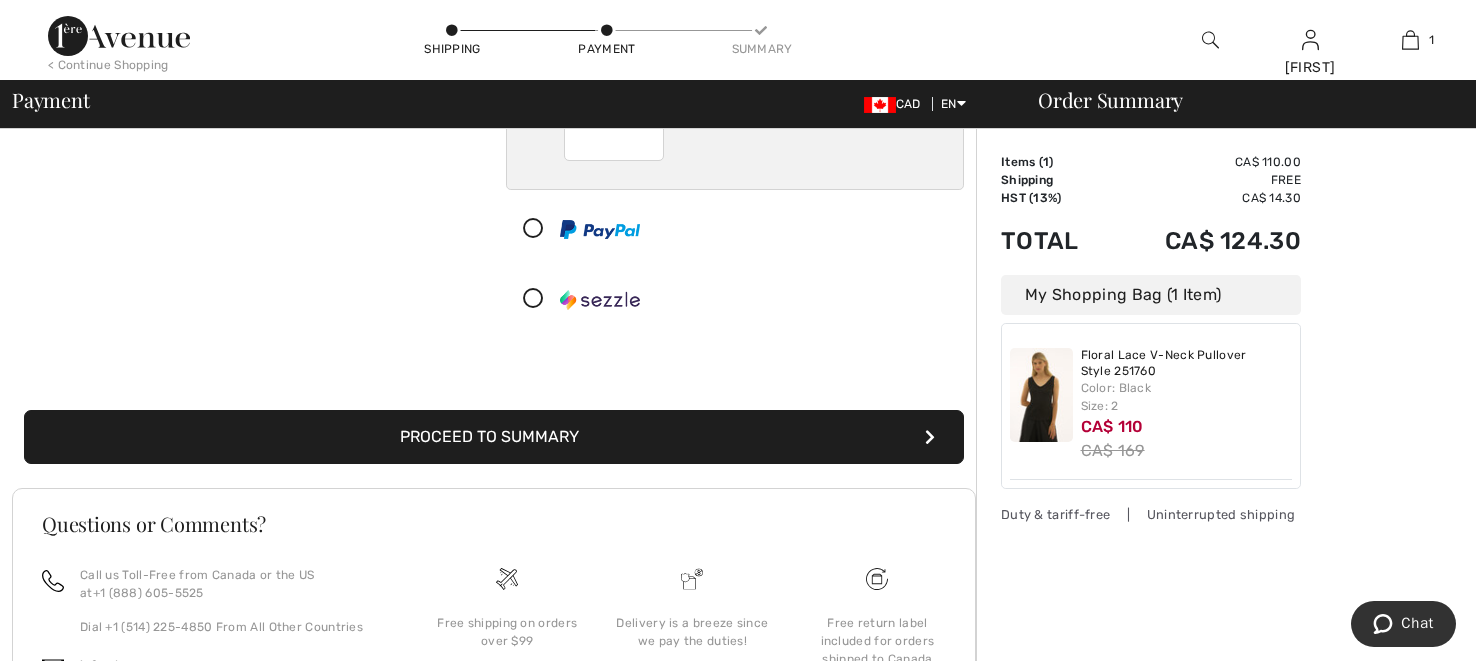 scroll, scrollTop: 338, scrollLeft: 0, axis: vertical 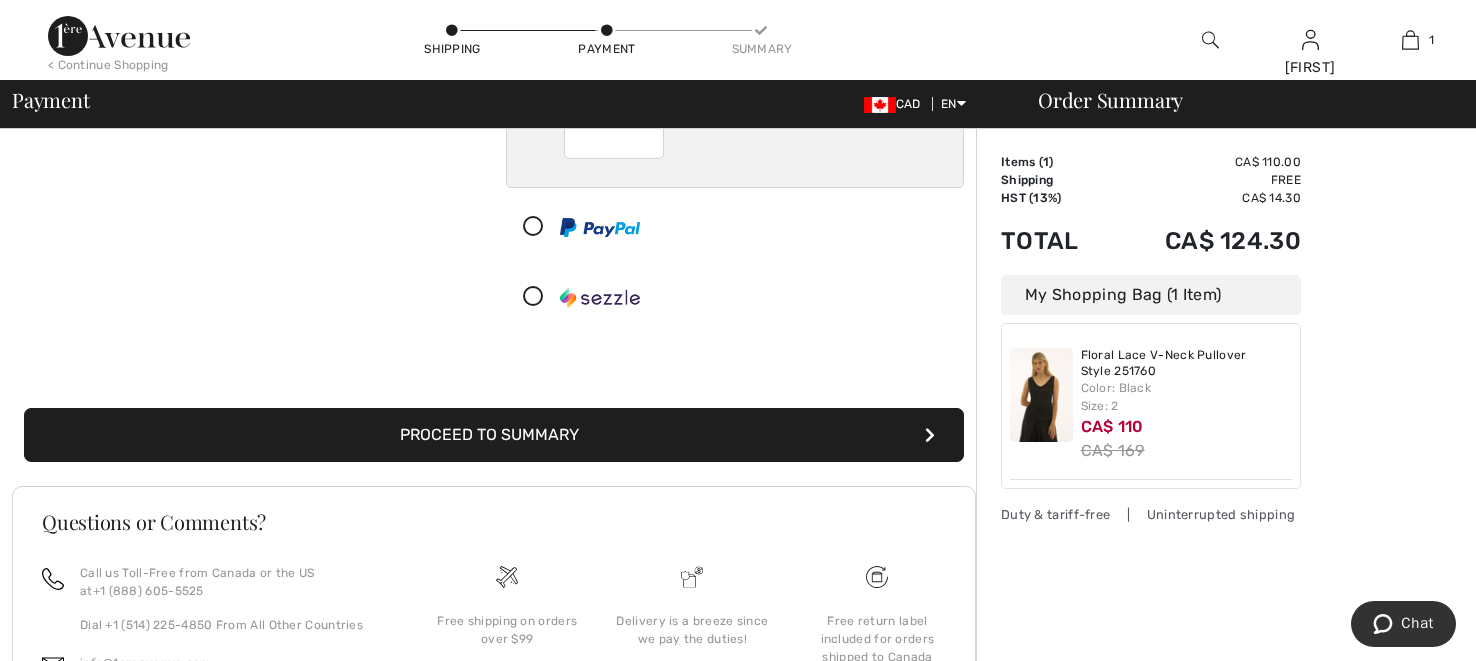 click on "Proceed to Summary" at bounding box center [494, 435] 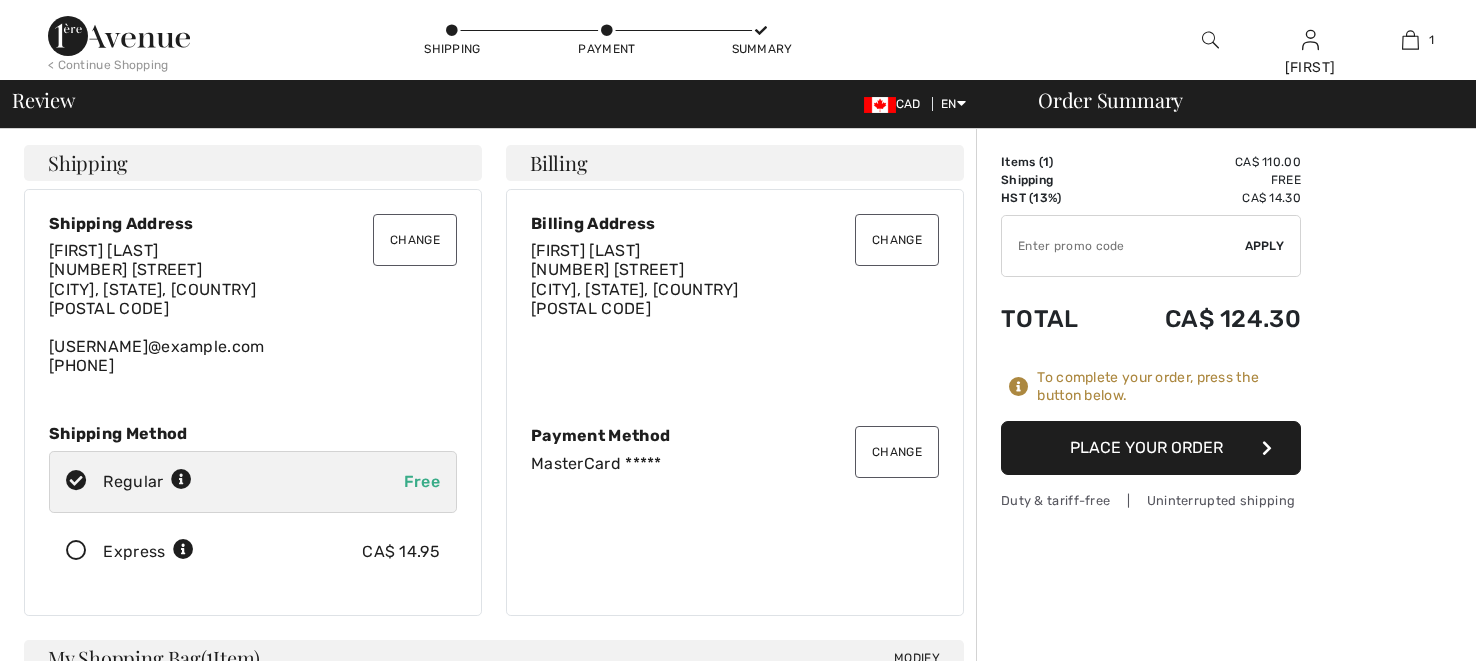 scroll, scrollTop: 0, scrollLeft: 0, axis: both 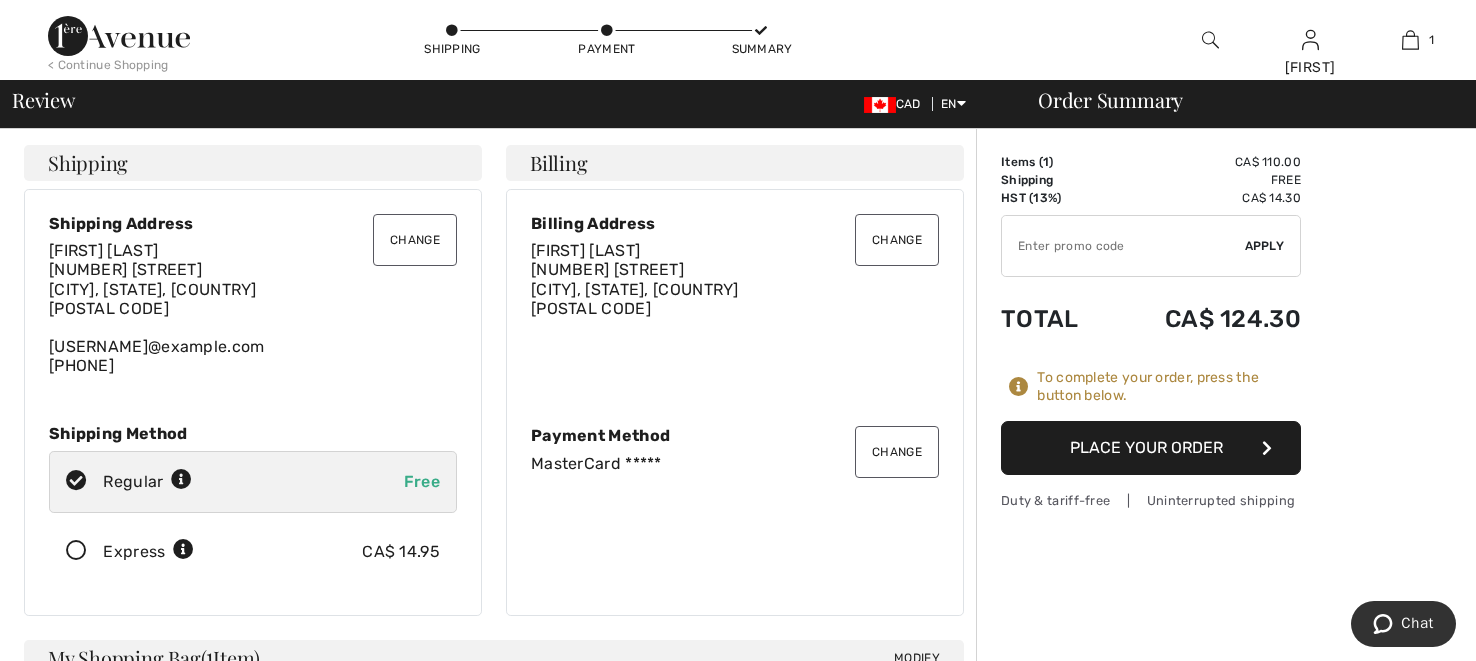 click on "Place Your Order" at bounding box center (1151, 448) 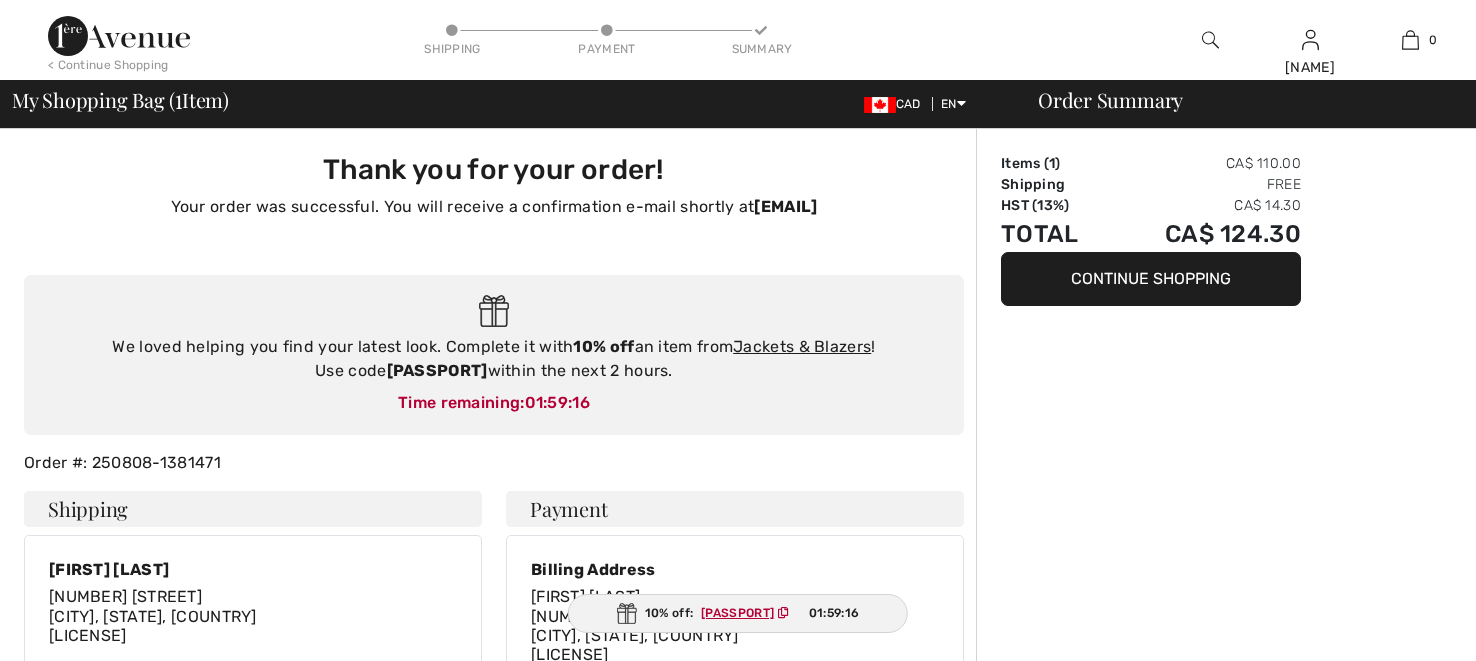 scroll, scrollTop: 0, scrollLeft: 0, axis: both 